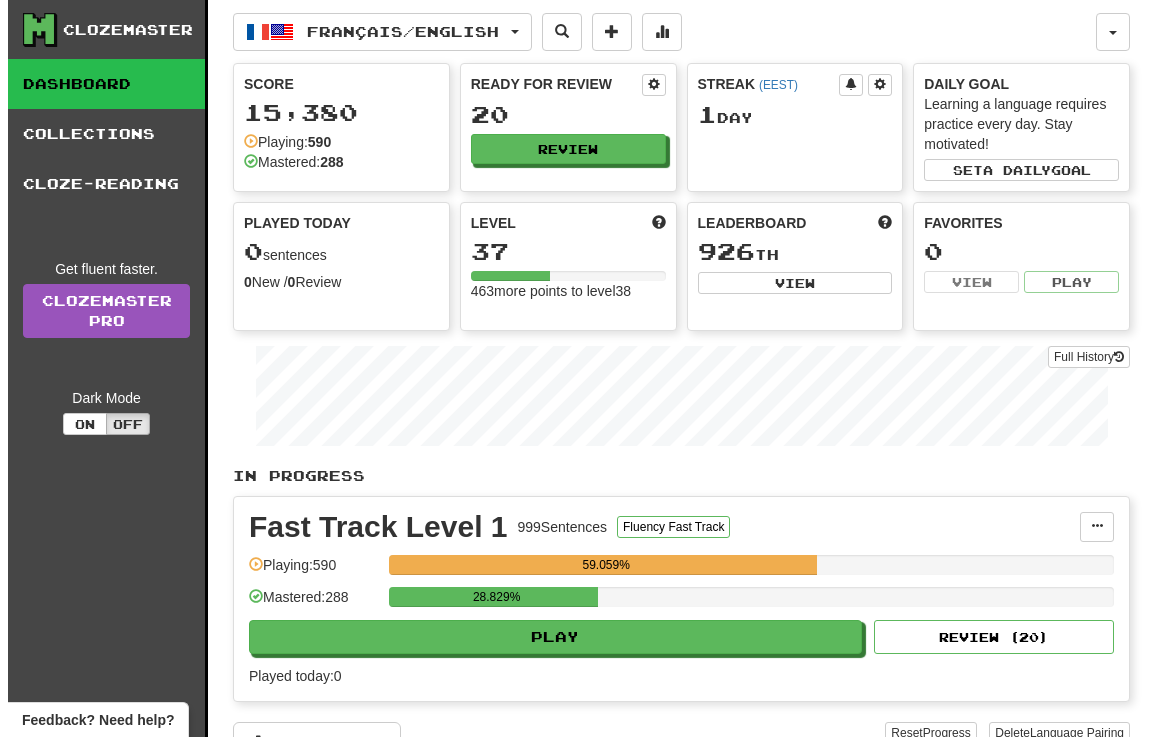 scroll, scrollTop: 0, scrollLeft: 0, axis: both 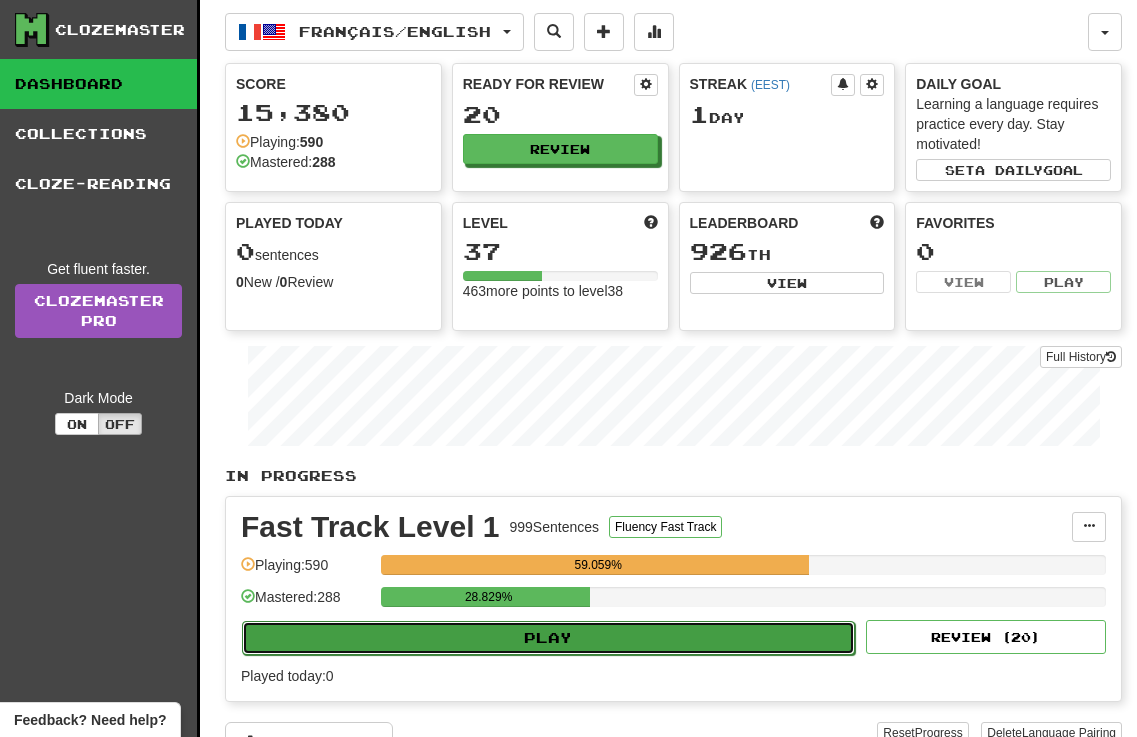 click on "Play" at bounding box center [548, 638] 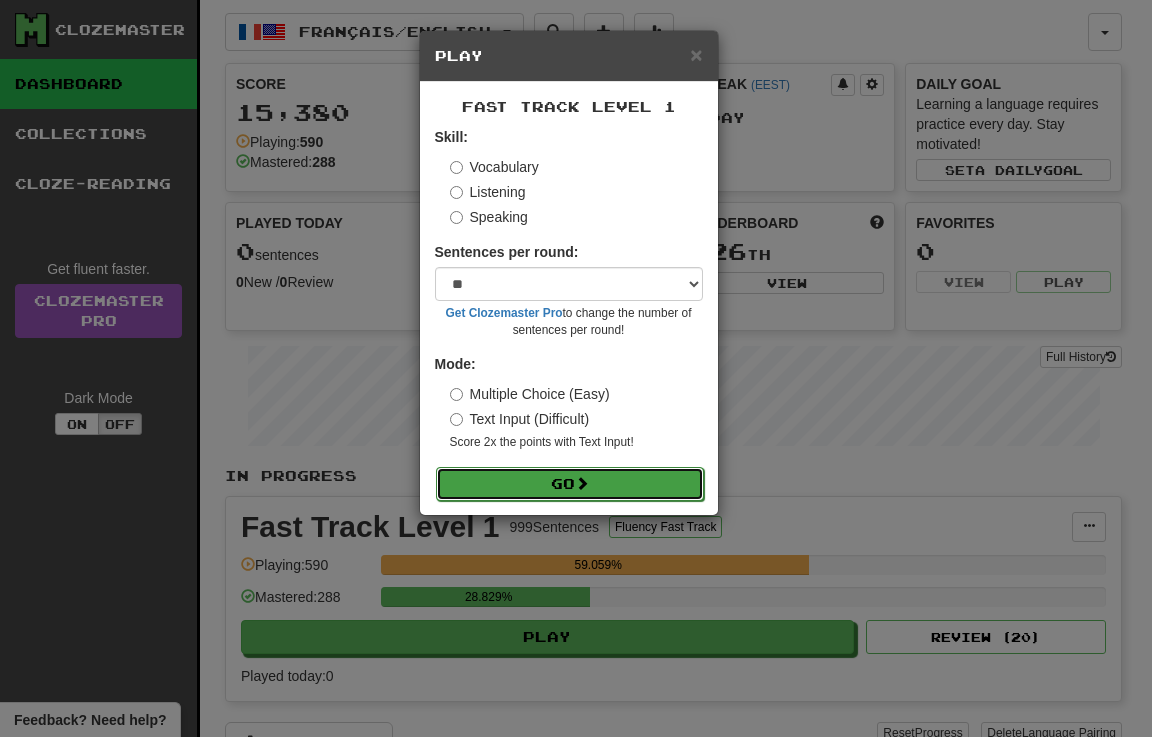 click on "Go" at bounding box center [570, 484] 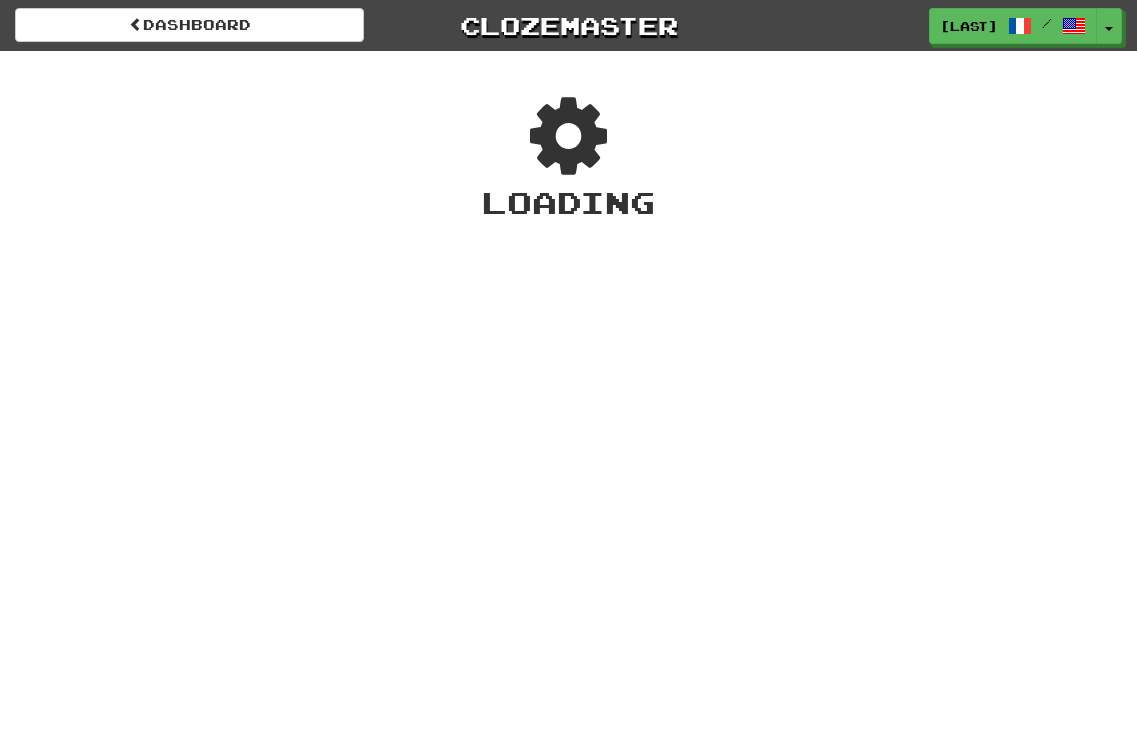 scroll, scrollTop: 0, scrollLeft: 0, axis: both 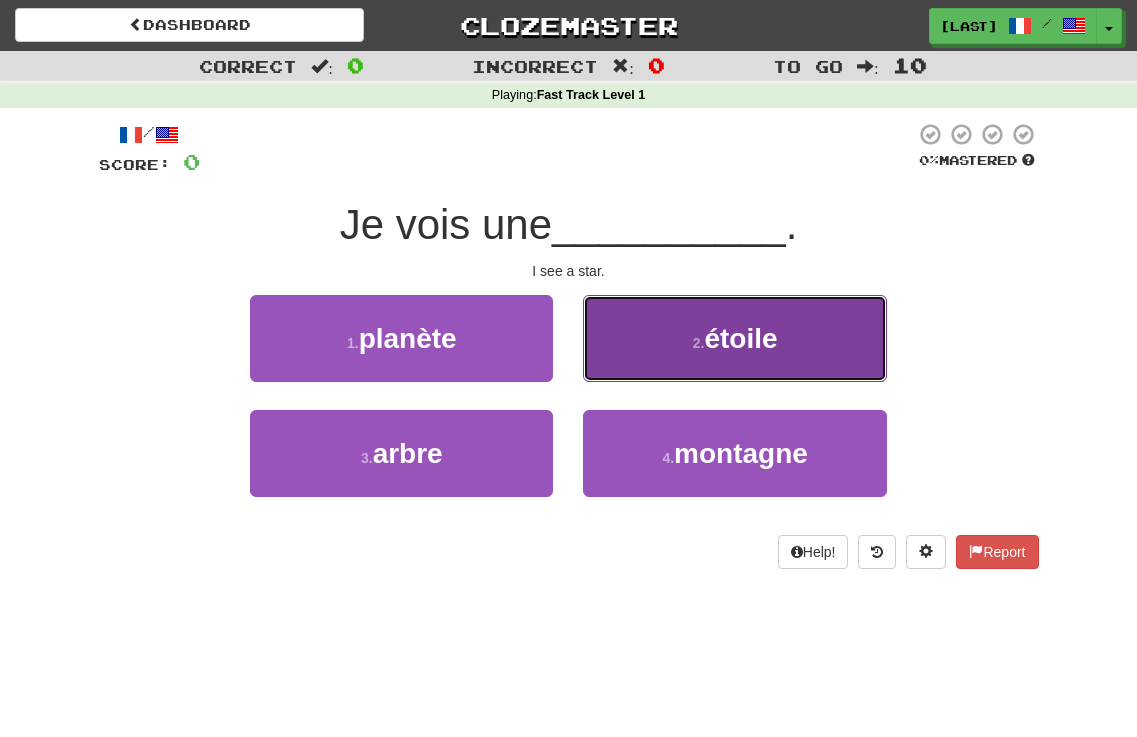 click on "étoile" at bounding box center (740, 338) 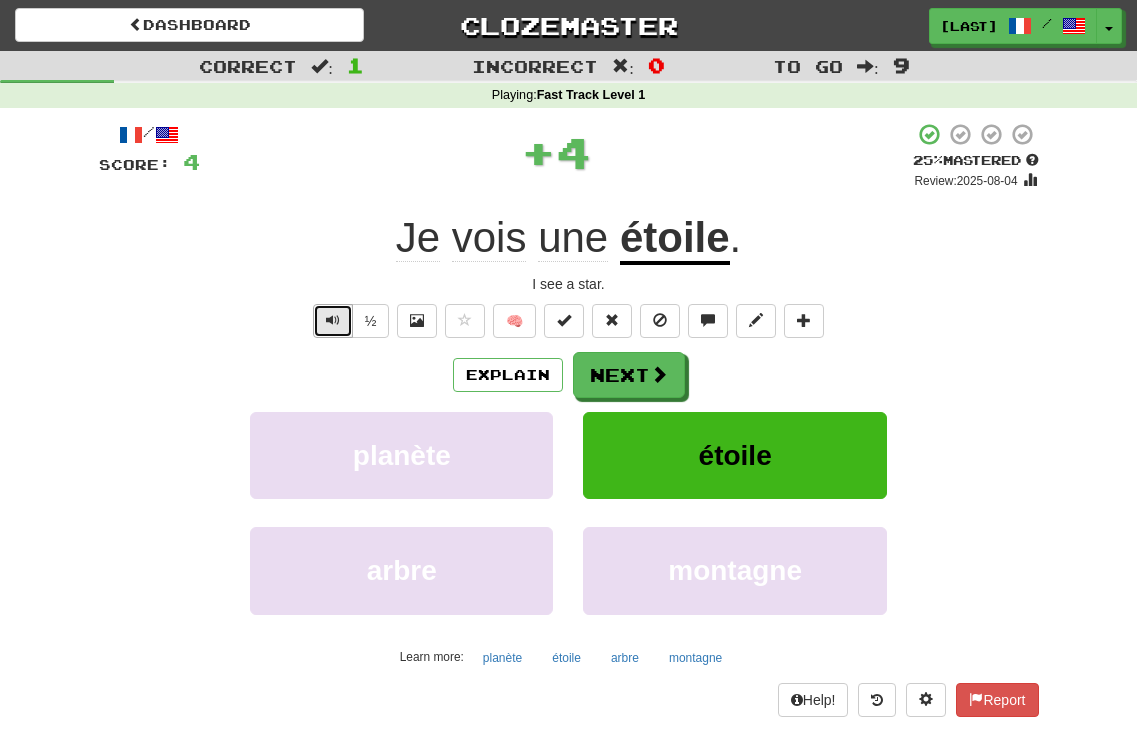 click at bounding box center (333, 321) 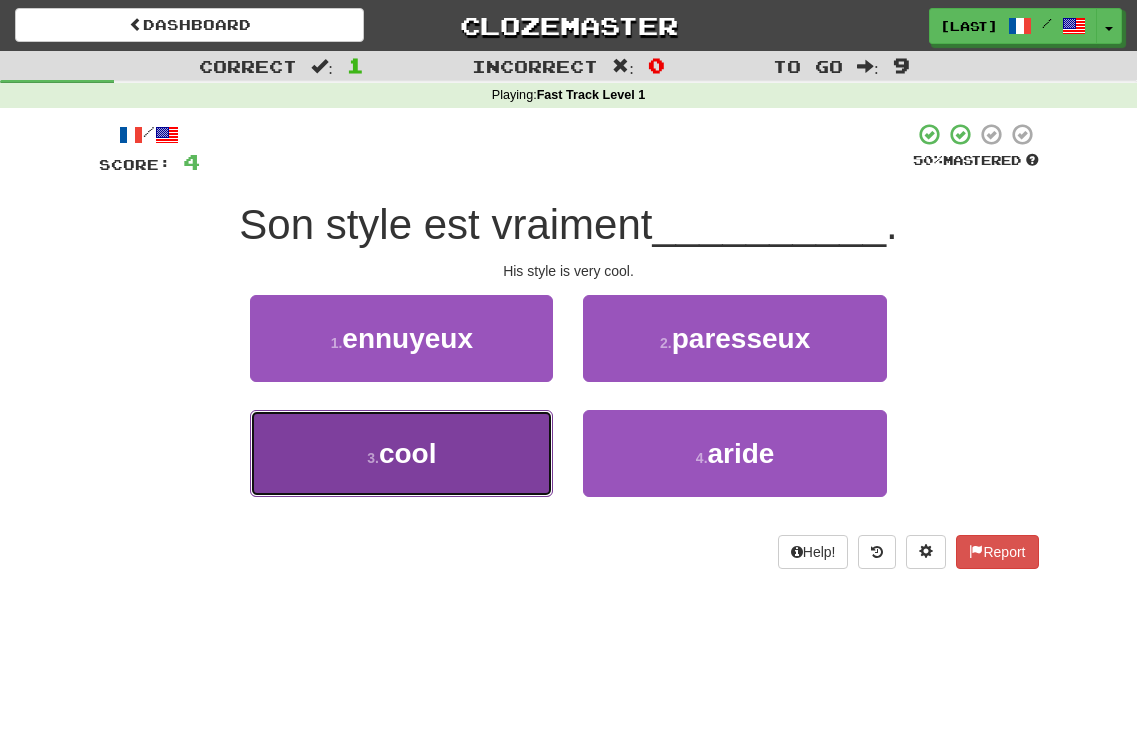 click on "cool" at bounding box center [408, 453] 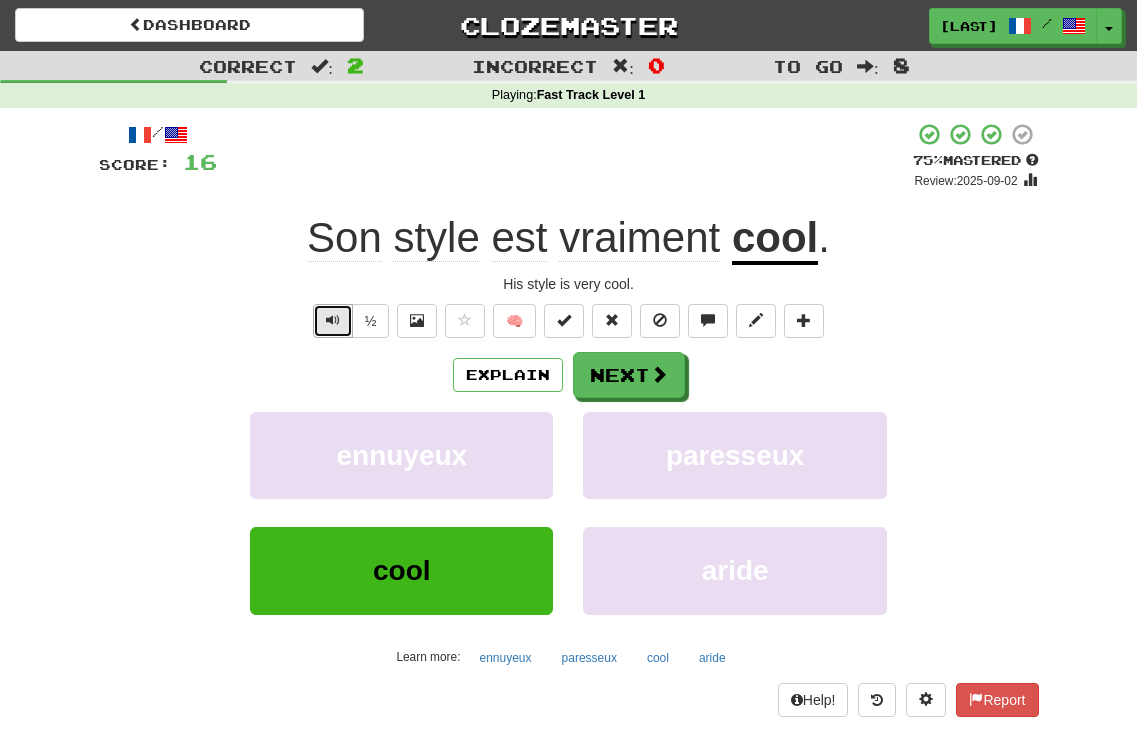 click at bounding box center [333, 321] 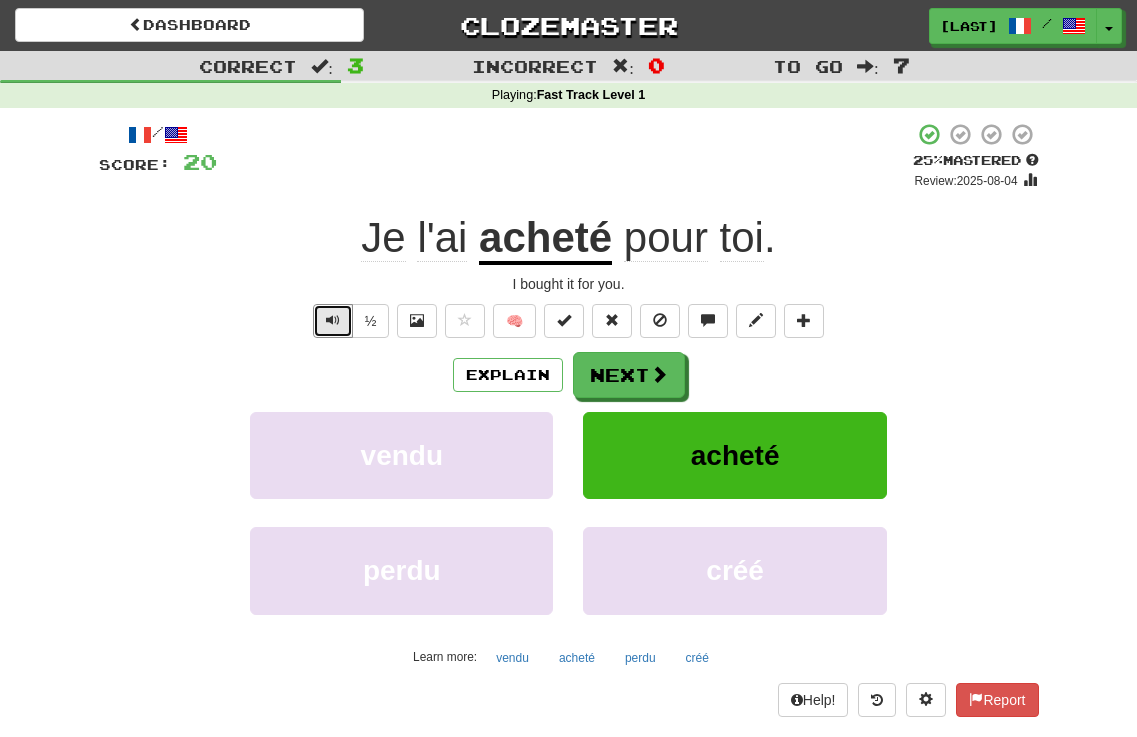 click at bounding box center (333, 321) 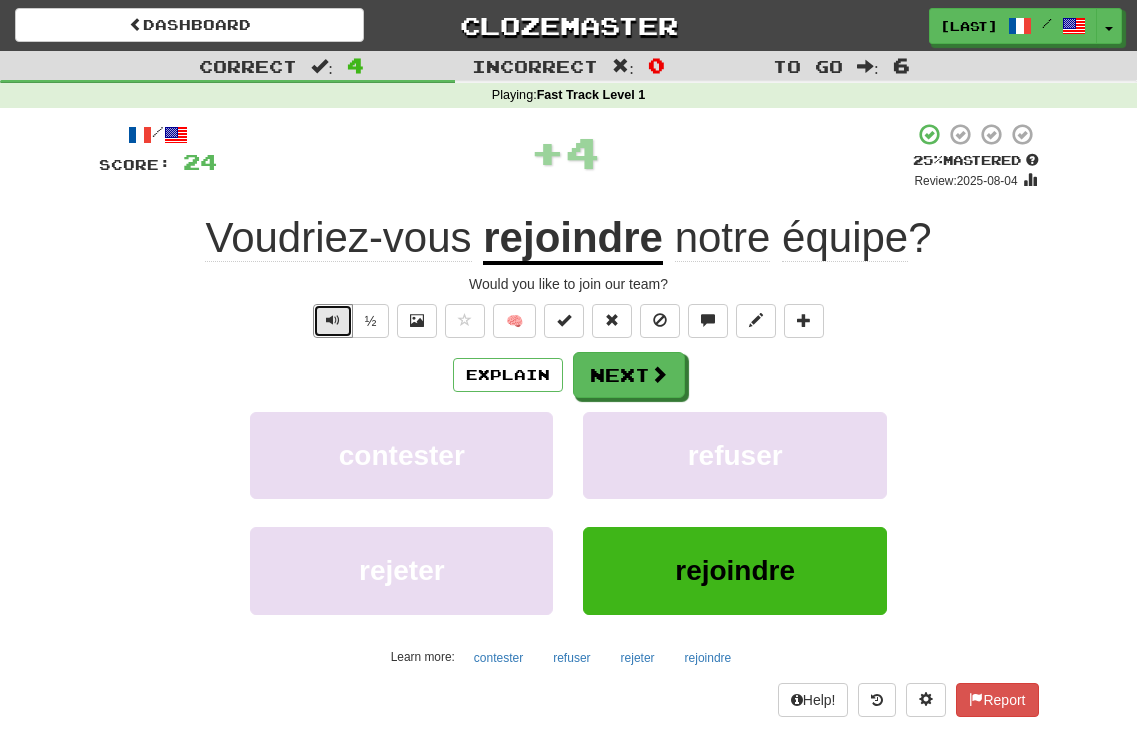 click at bounding box center [333, 321] 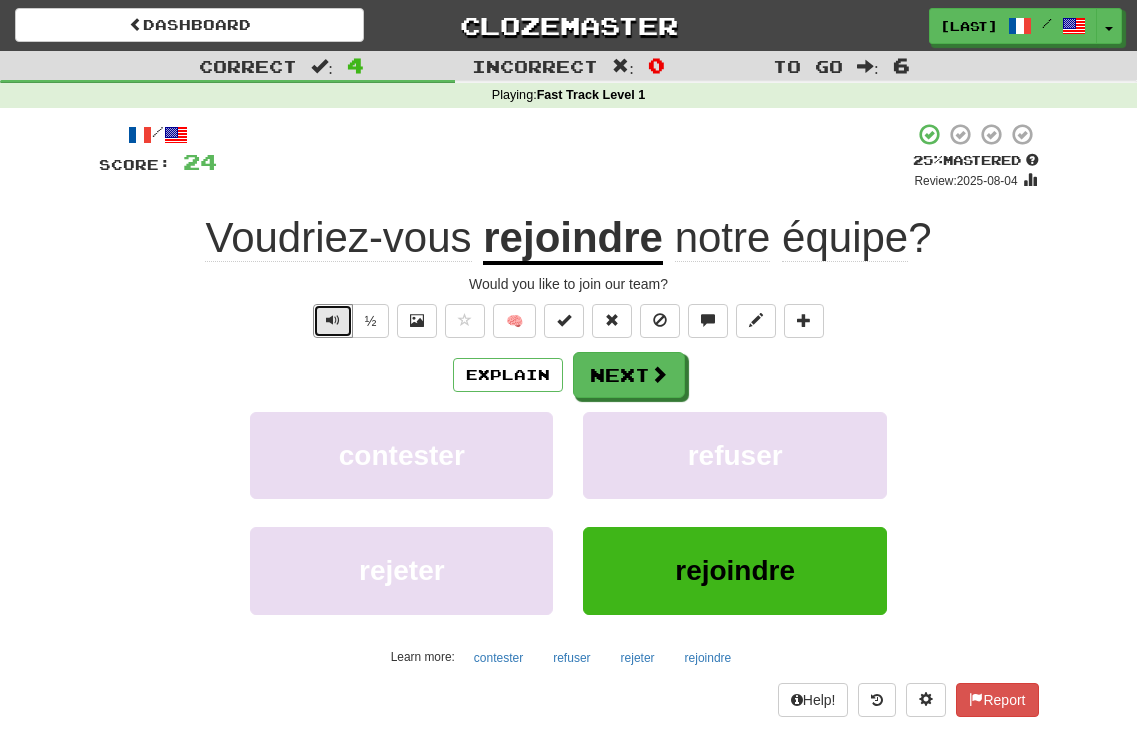click at bounding box center (333, 321) 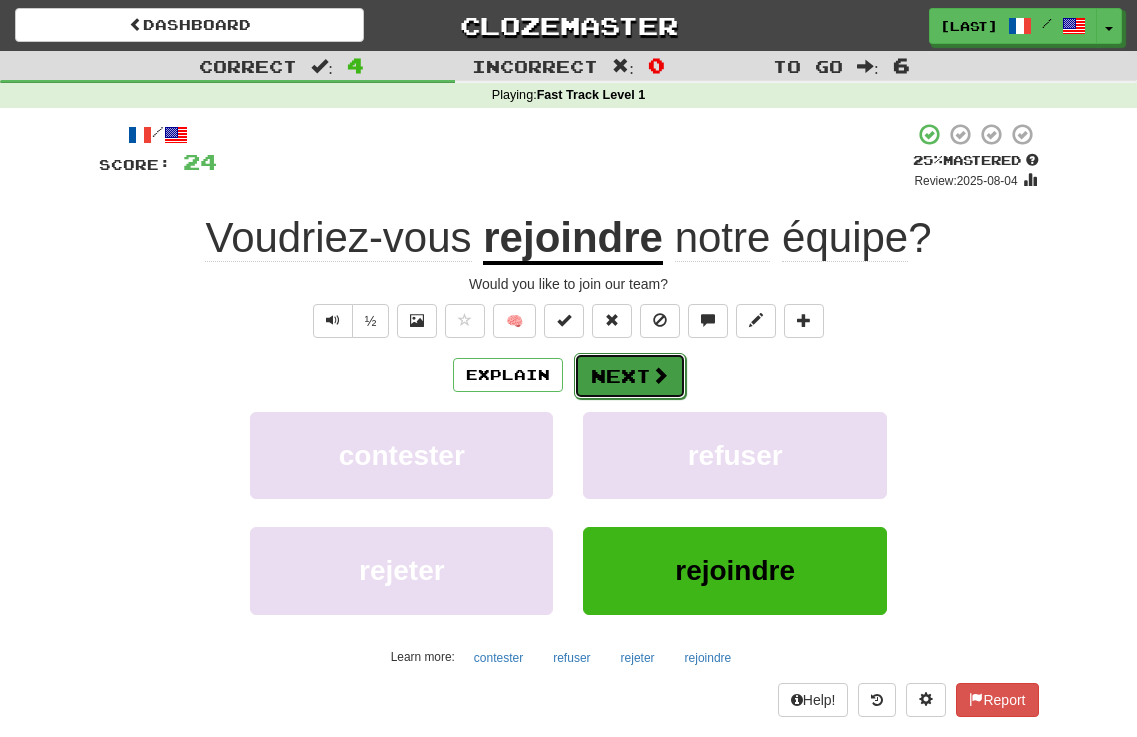 click on "Next" at bounding box center [630, 376] 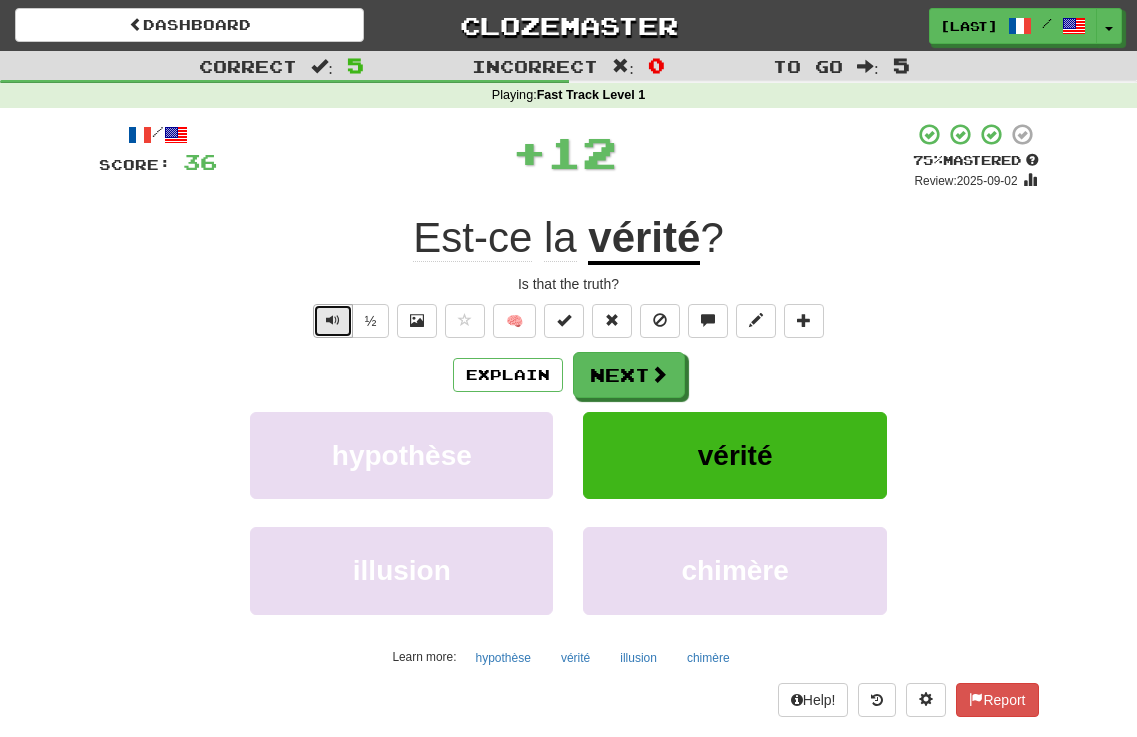click at bounding box center [333, 321] 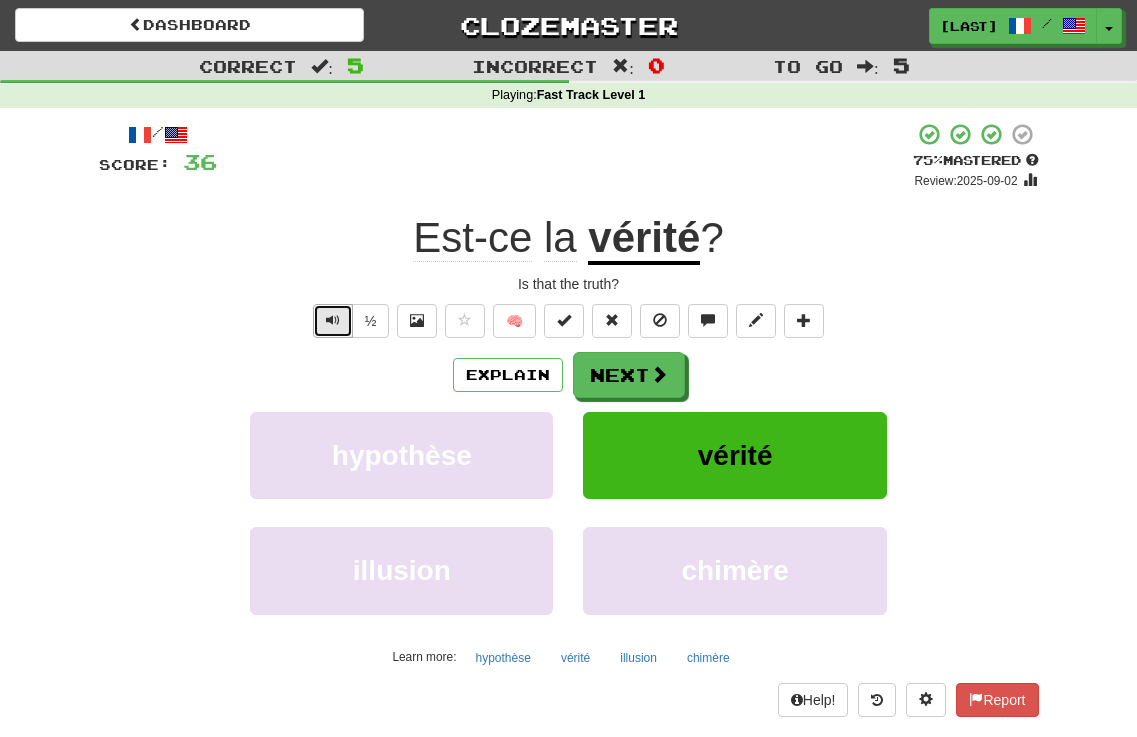click at bounding box center [333, 321] 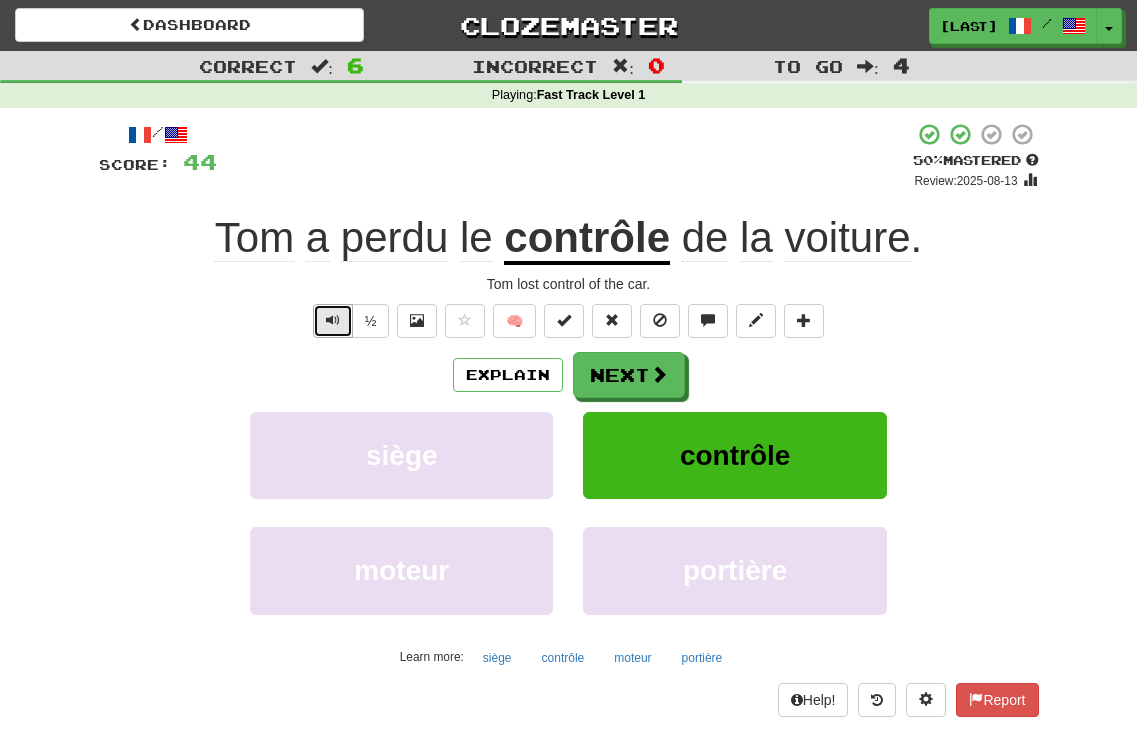 click at bounding box center [333, 320] 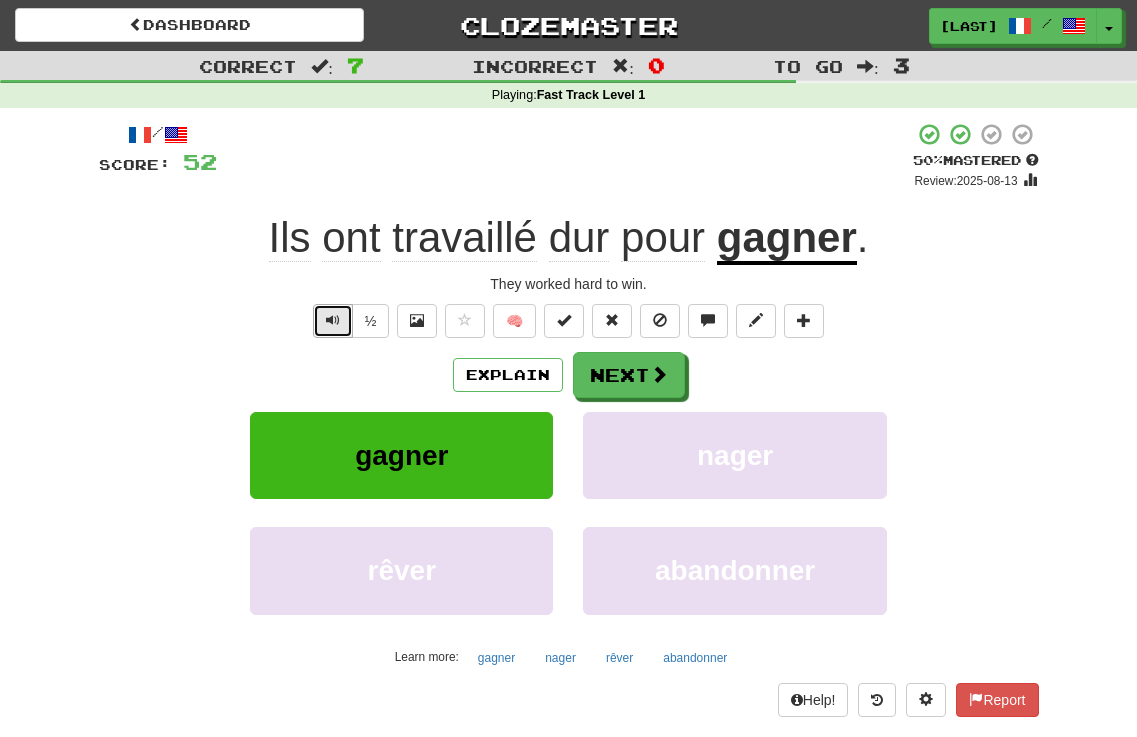 click at bounding box center [333, 320] 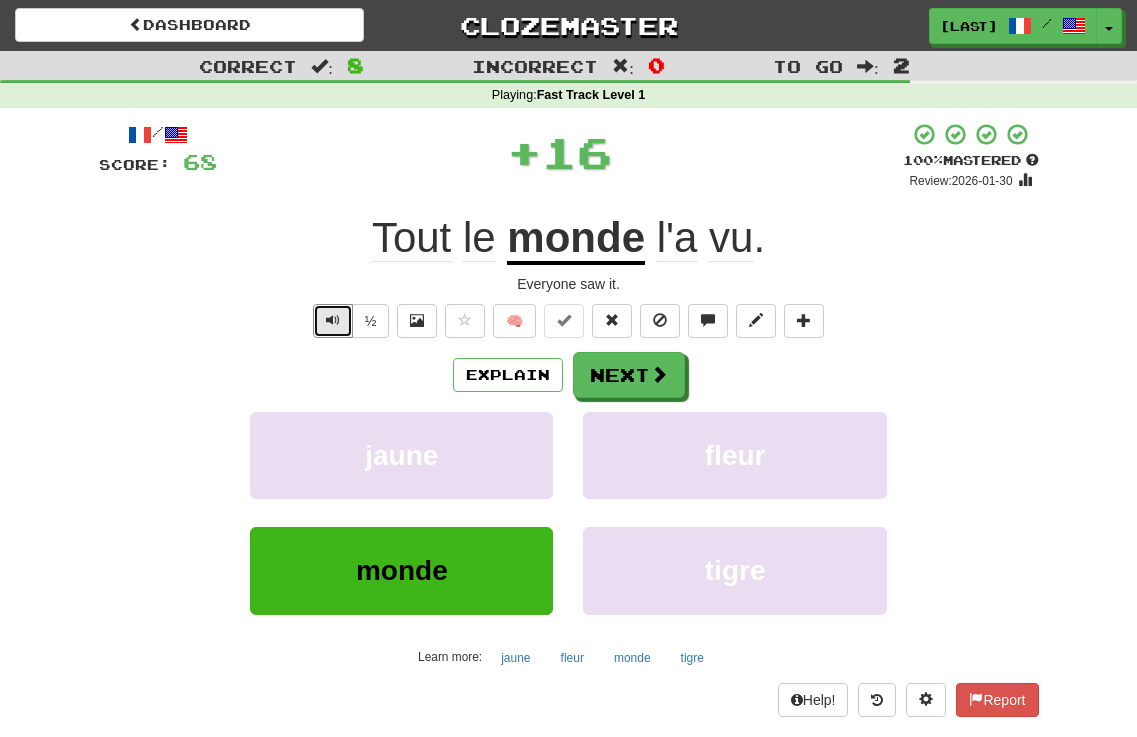 click at bounding box center [333, 320] 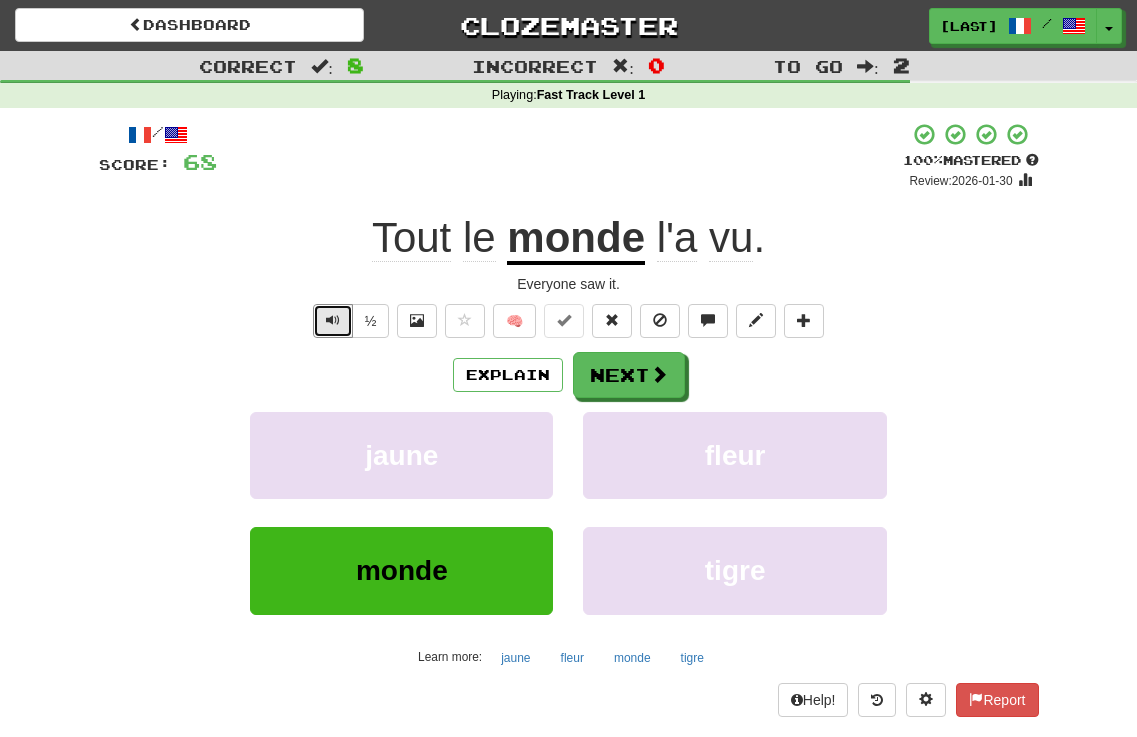 click at bounding box center (333, 320) 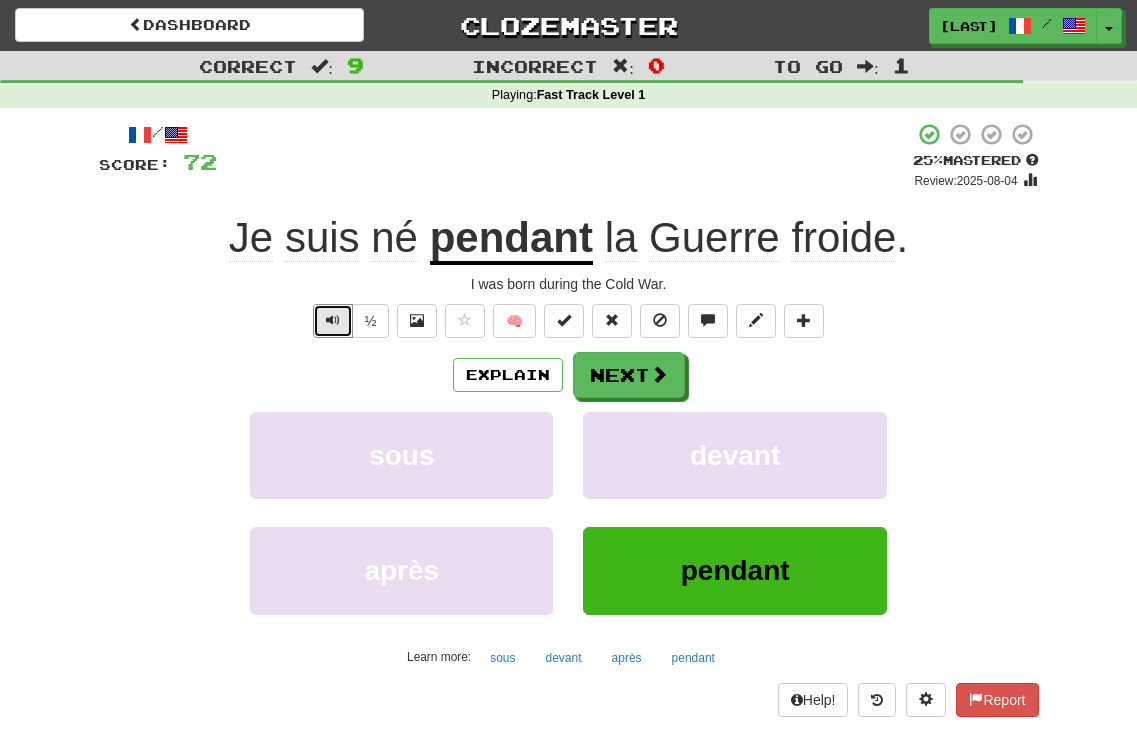 click at bounding box center (333, 320) 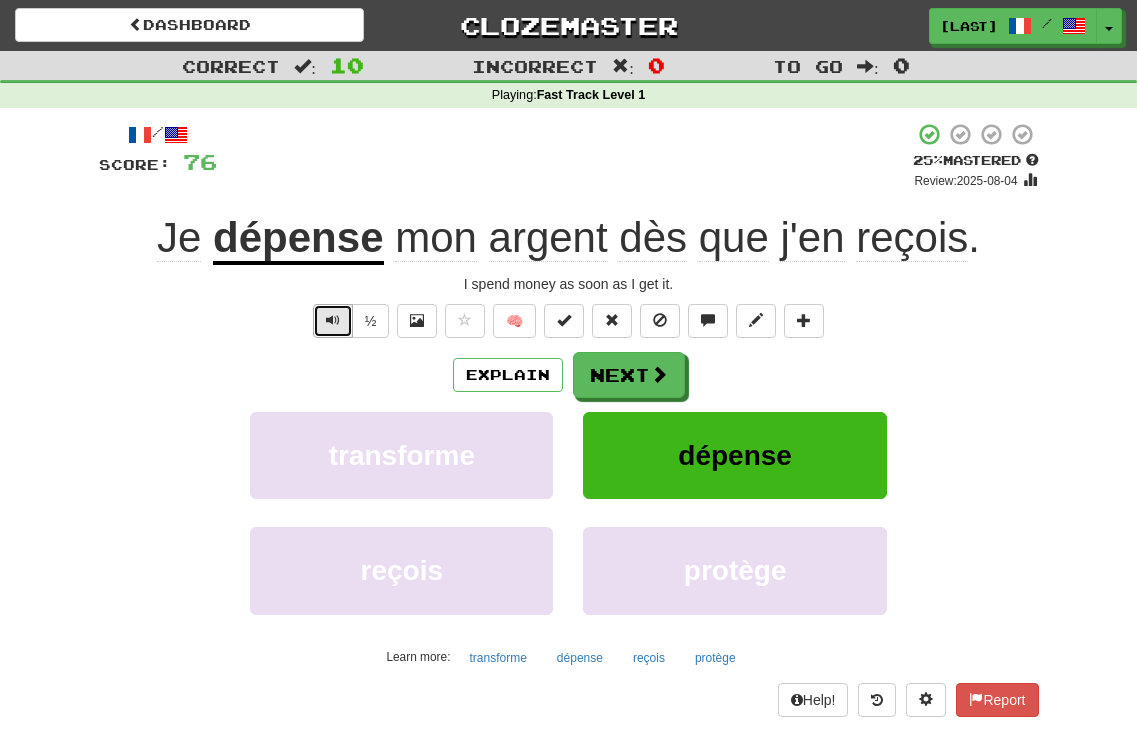 click at bounding box center (333, 320) 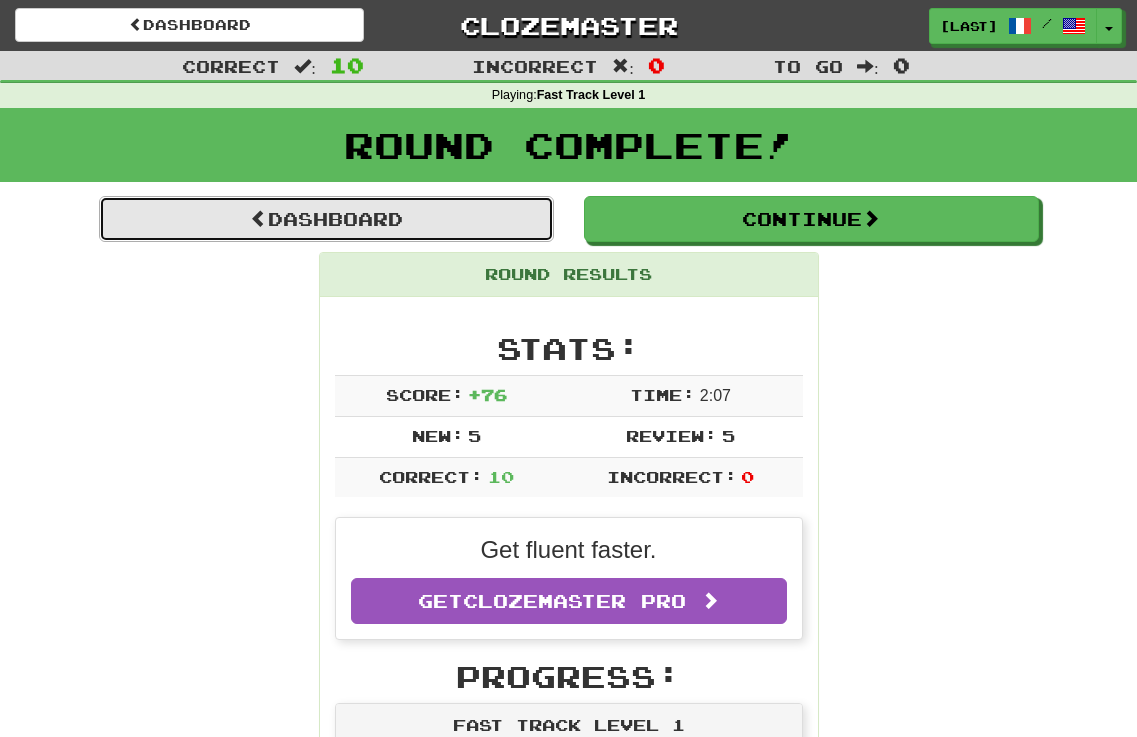 click on "Dashboard" at bounding box center (326, 219) 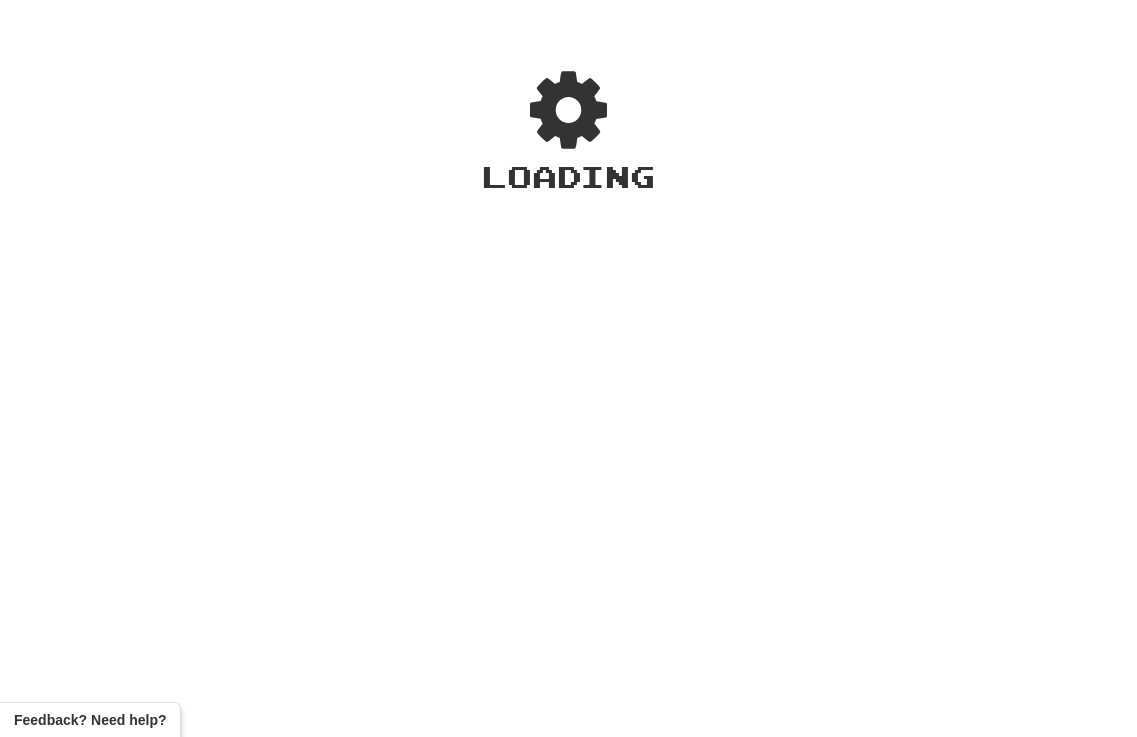 scroll, scrollTop: 0, scrollLeft: 0, axis: both 